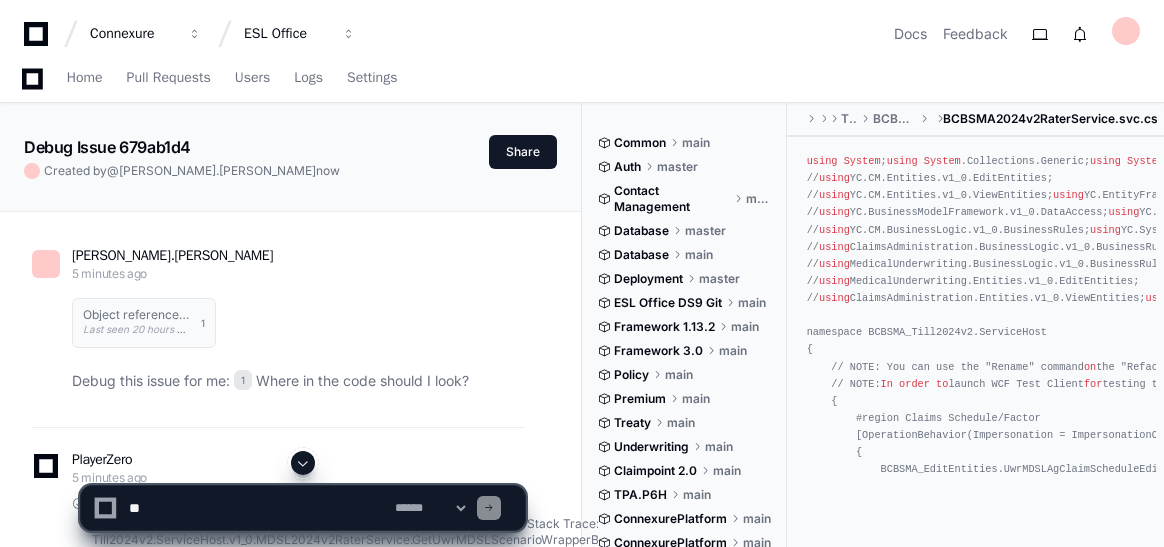 scroll, scrollTop: 2794, scrollLeft: 0, axis: vertical 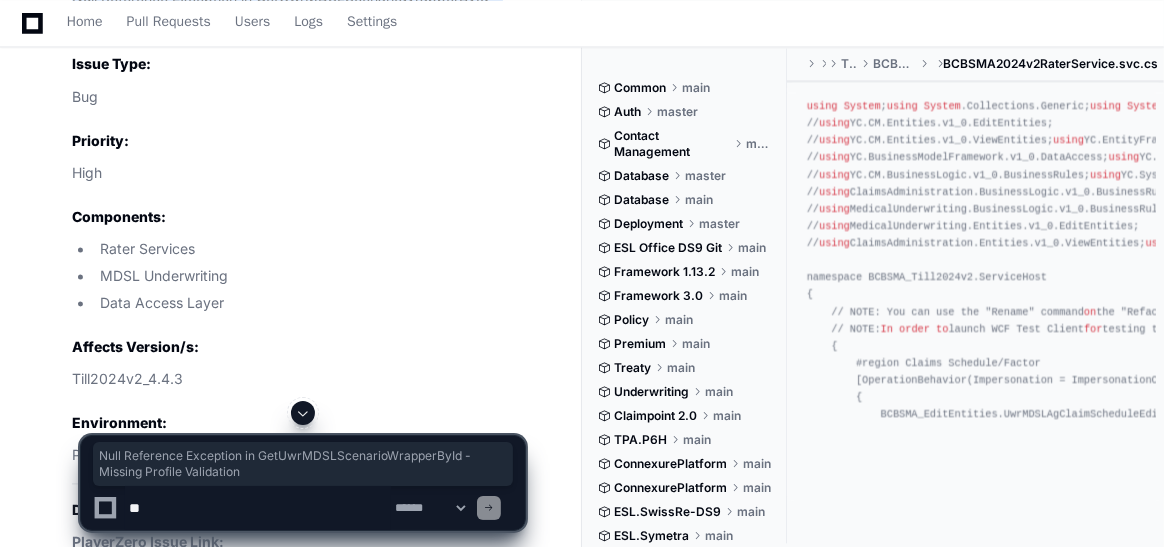drag, startPoint x: 73, startPoint y: 152, endPoint x: 251, endPoint y: 173, distance: 179.23448 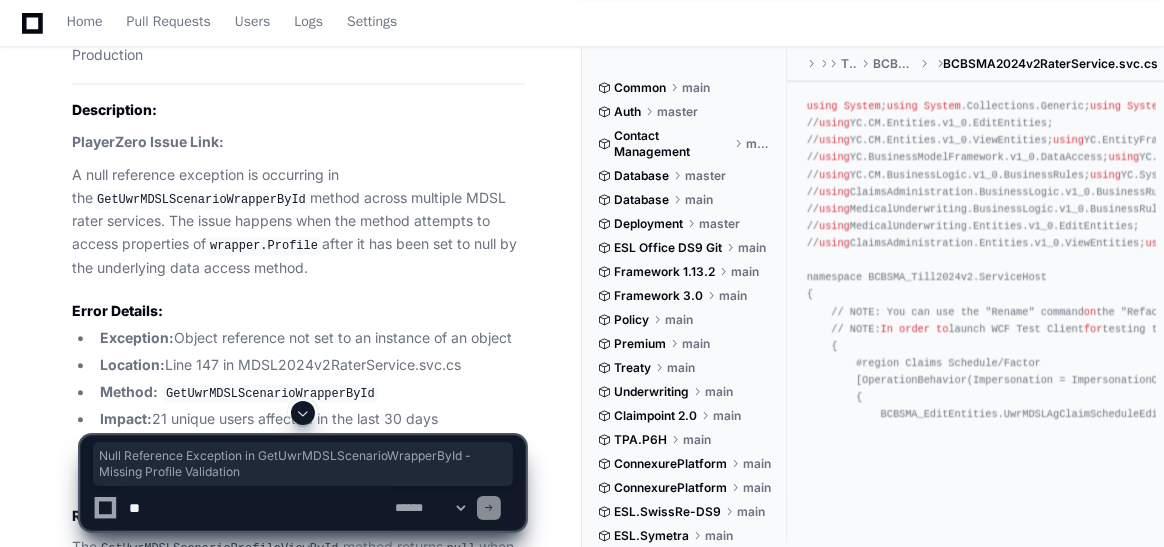 scroll, scrollTop: 3294, scrollLeft: 0, axis: vertical 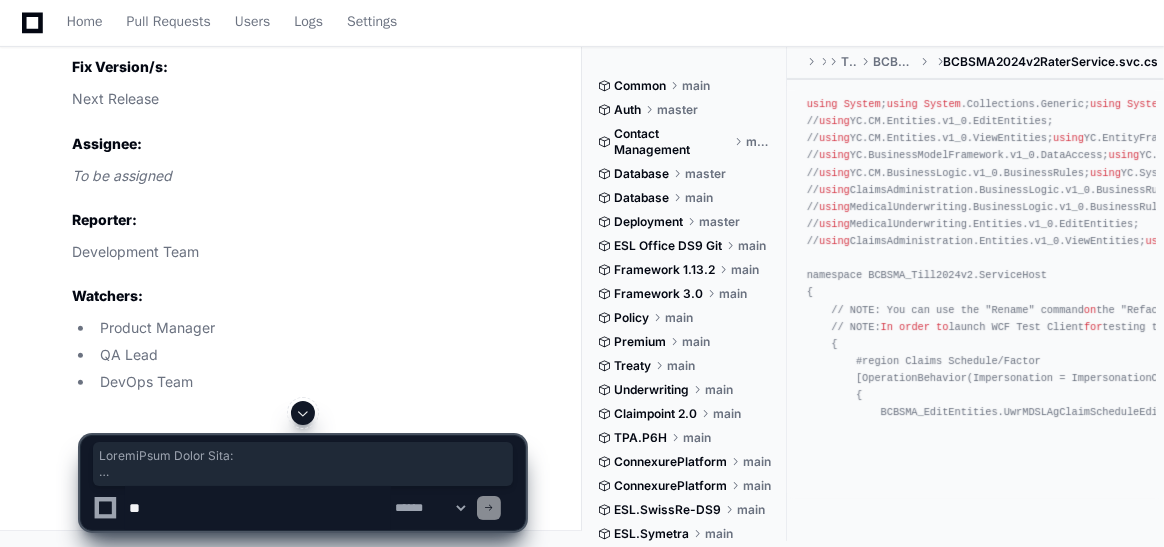 drag, startPoint x: 73, startPoint y: 196, endPoint x: 525, endPoint y: 197, distance: 452.0011 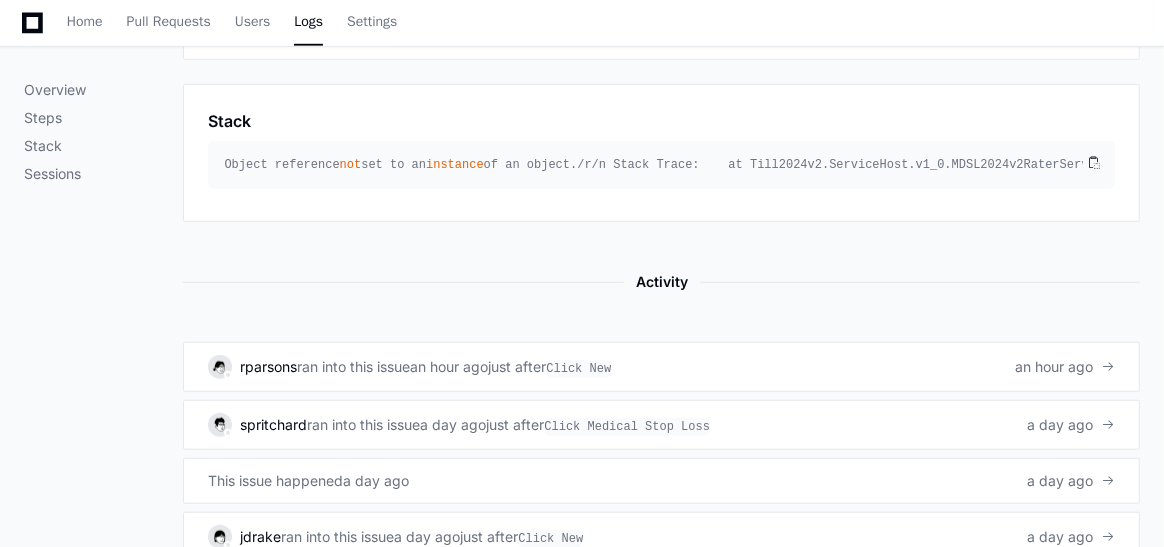 scroll, scrollTop: 1100, scrollLeft: 0, axis: vertical 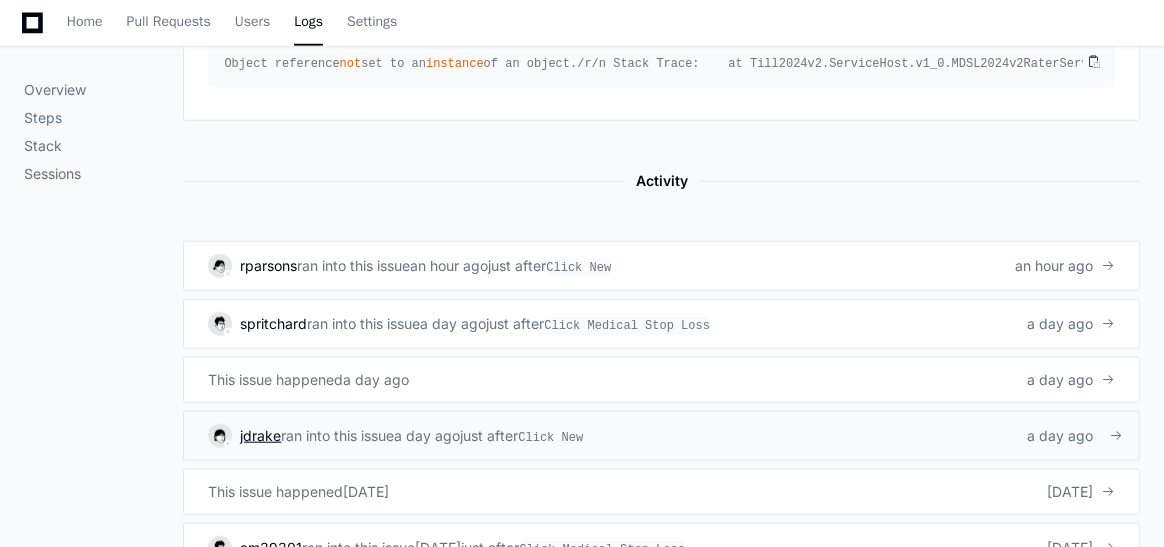 click on "jdrake" 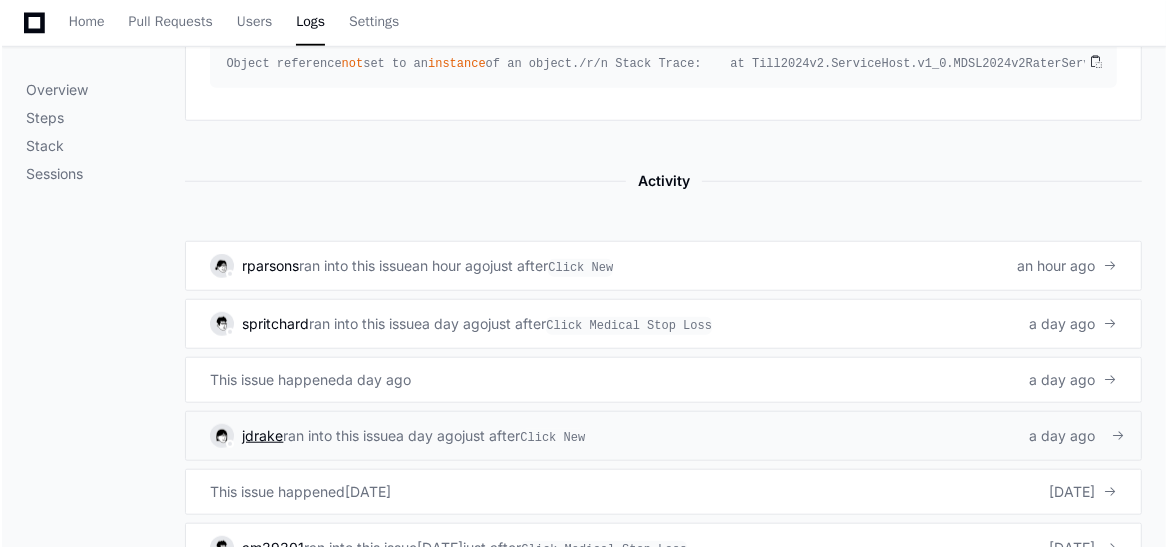 scroll, scrollTop: 0, scrollLeft: 0, axis: both 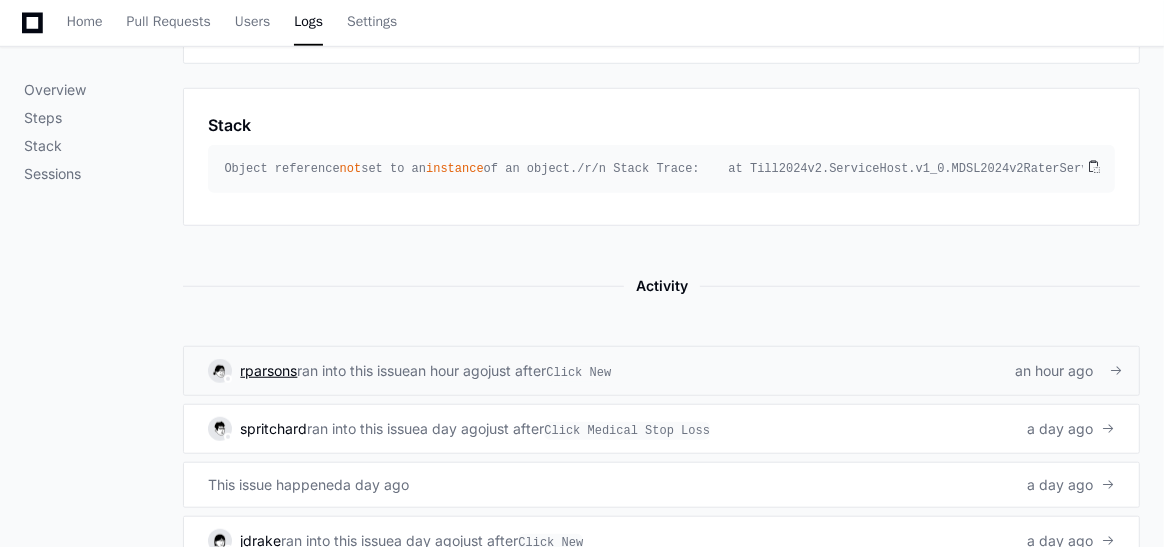 click on "rparsons" 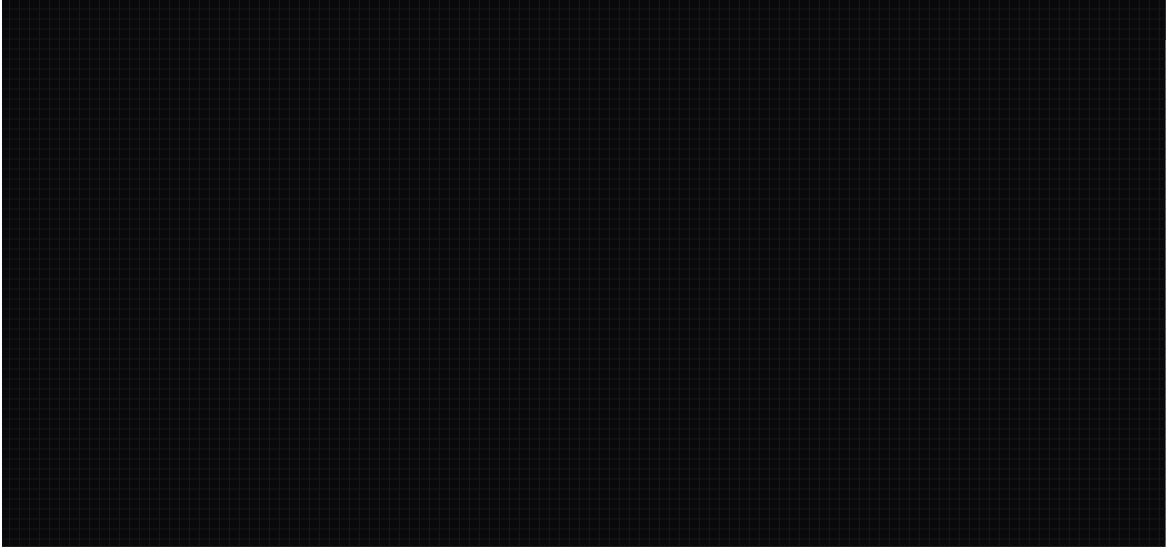 scroll, scrollTop: 0, scrollLeft: 0, axis: both 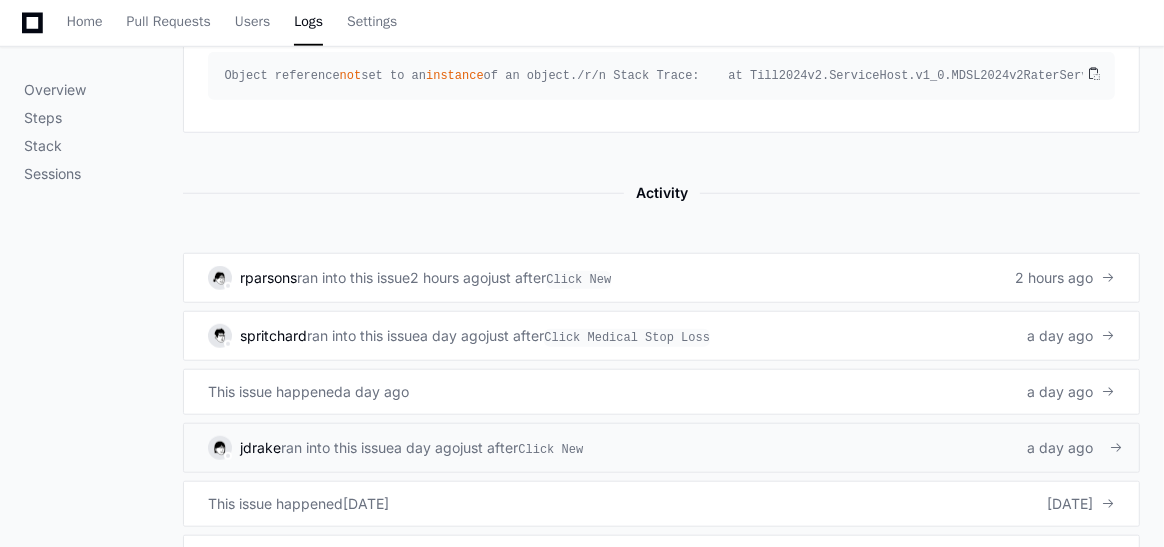 click on "ran into this issue" 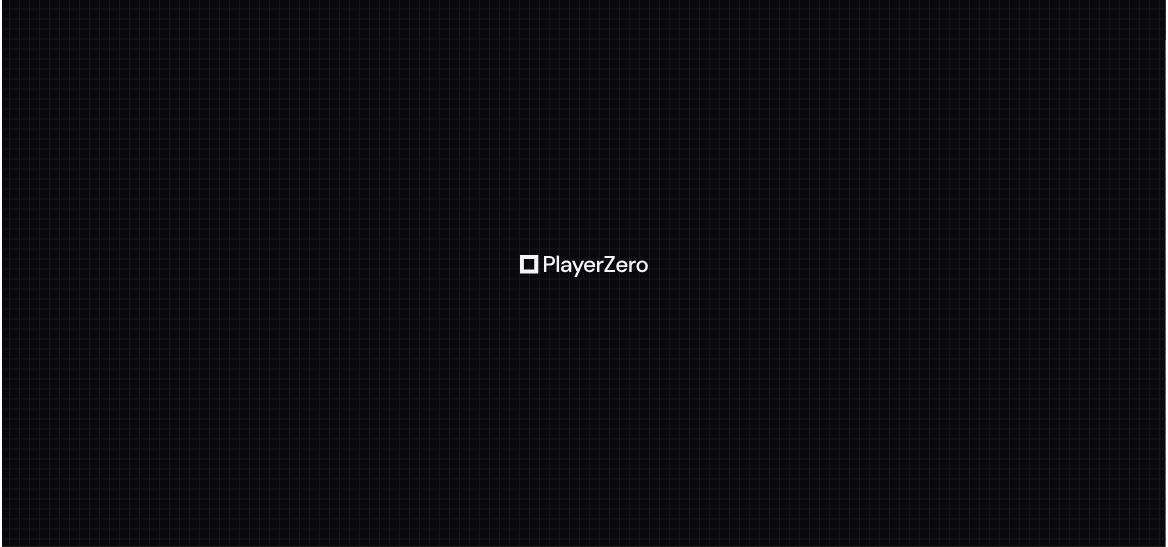 scroll, scrollTop: 0, scrollLeft: 0, axis: both 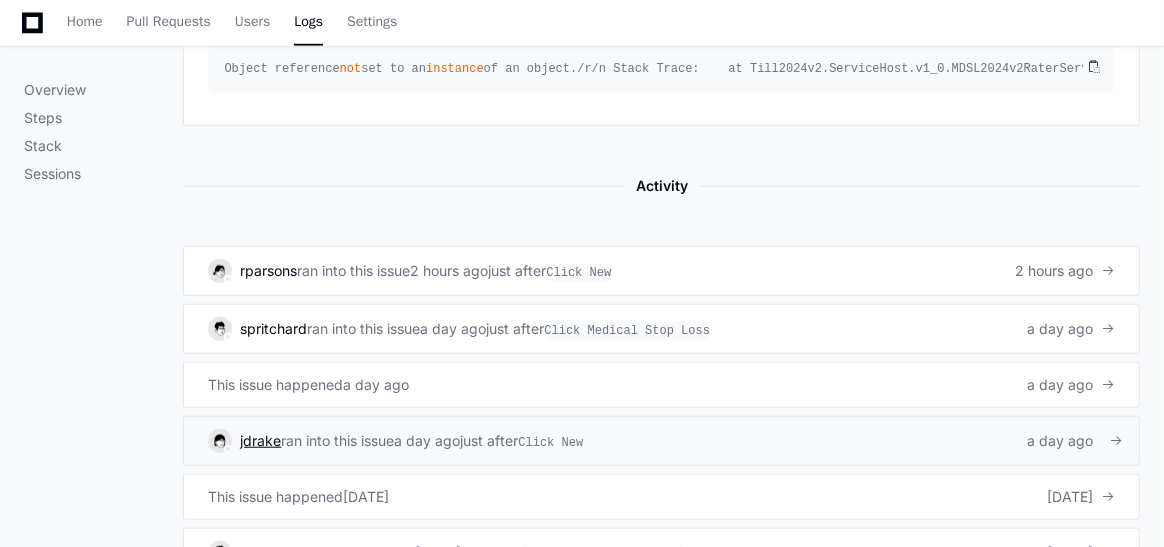 click on "jdrake" 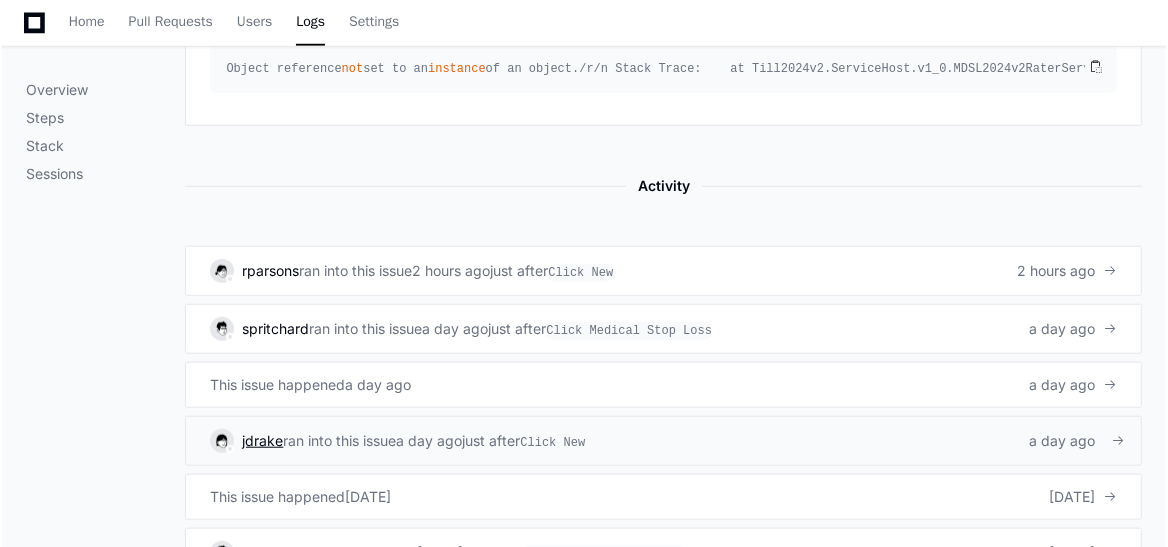 scroll, scrollTop: 0, scrollLeft: 0, axis: both 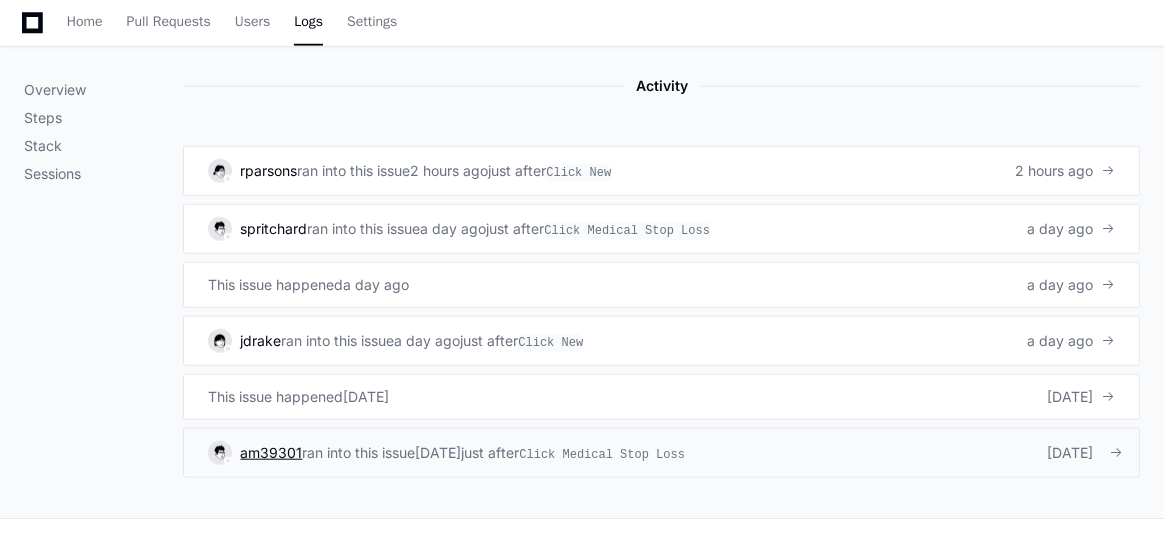 click on "am39301" 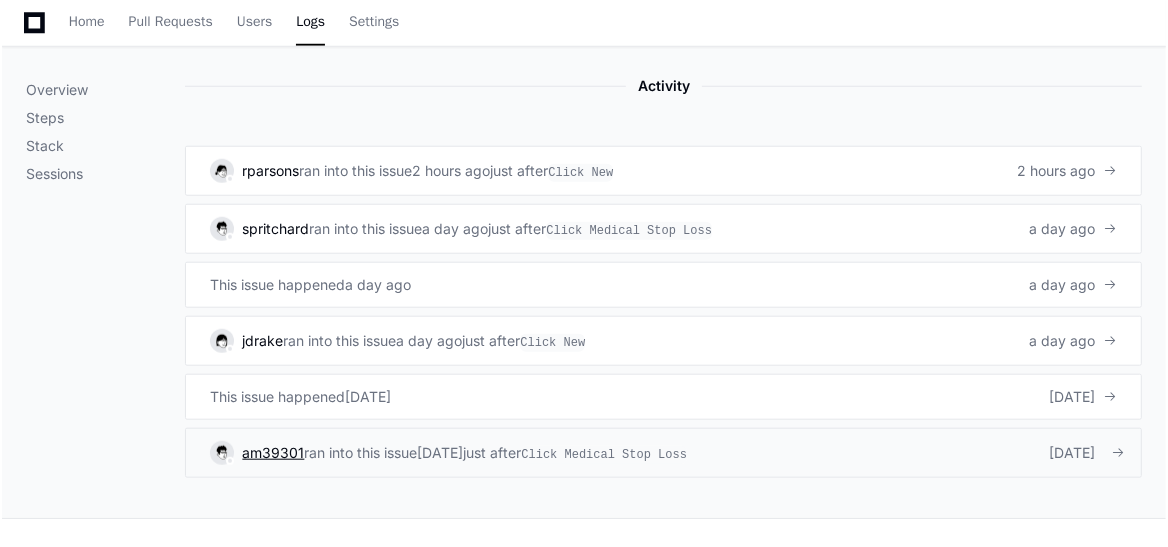 scroll, scrollTop: 0, scrollLeft: 0, axis: both 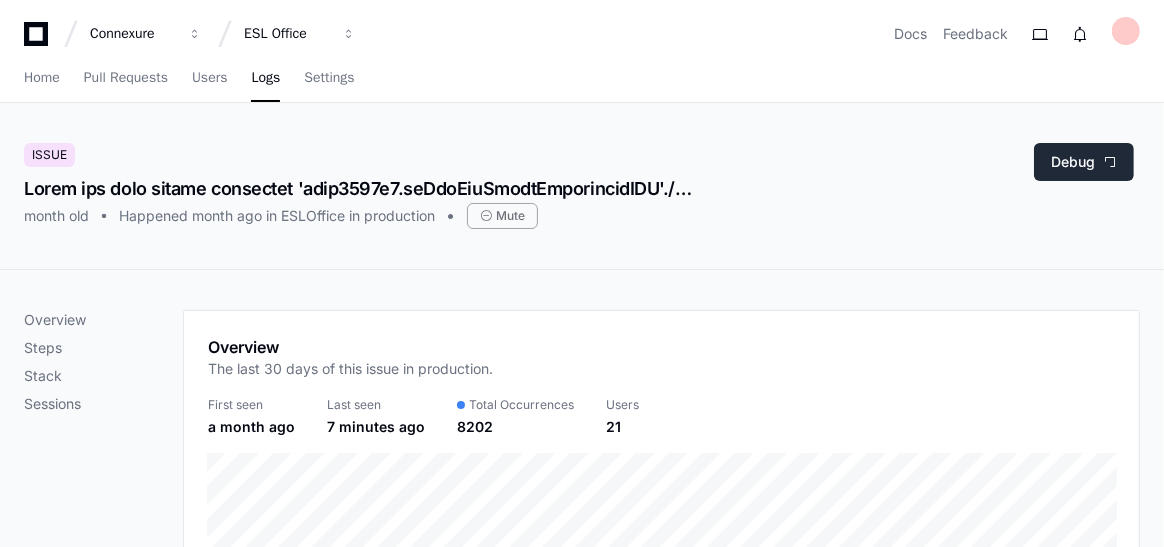 click on "Debug" 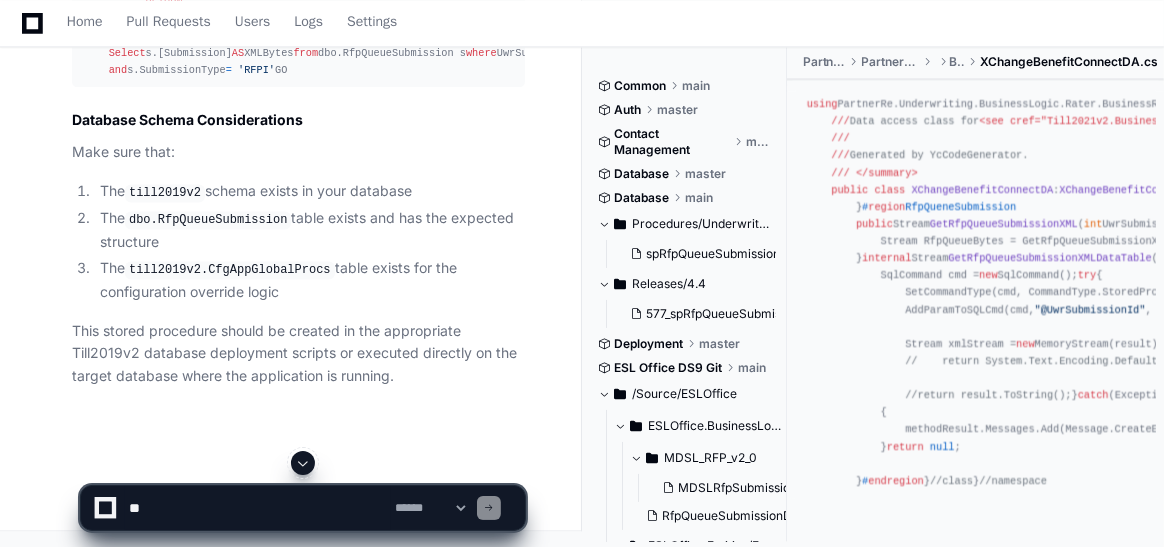 scroll, scrollTop: 3257, scrollLeft: 0, axis: vertical 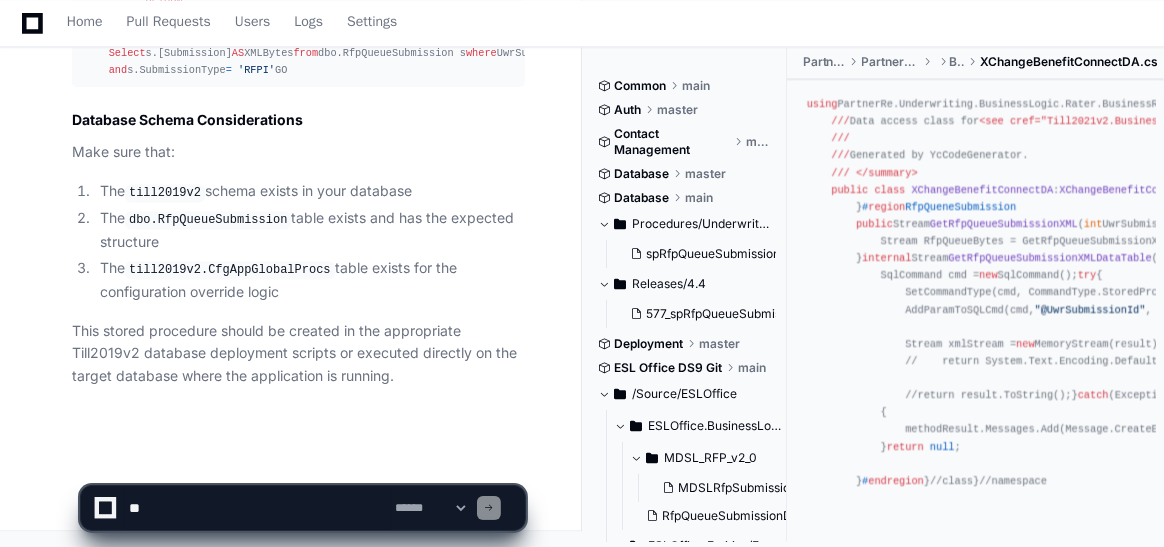 click 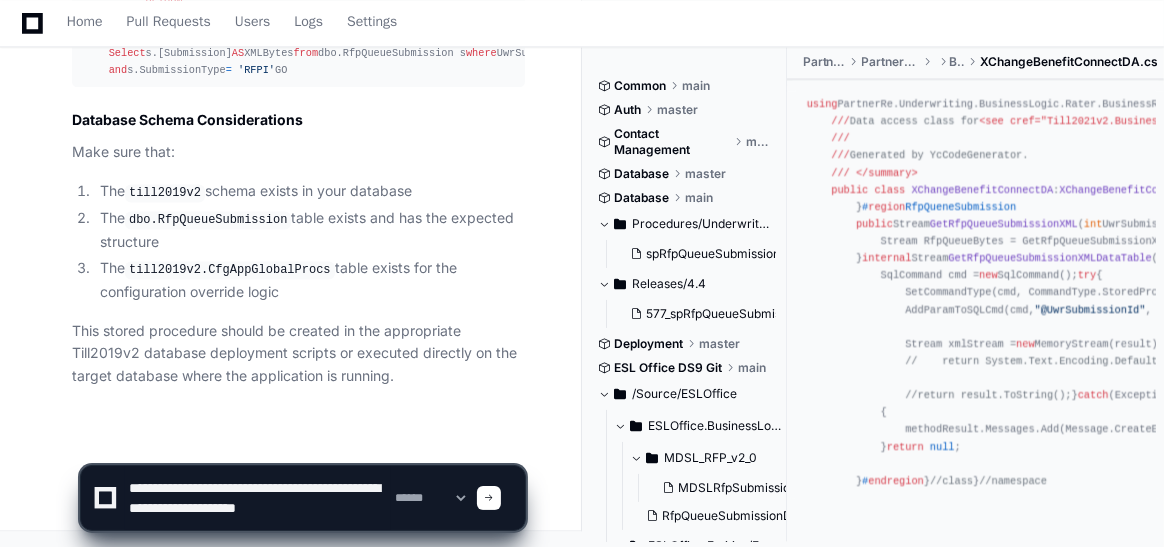 type on "**********" 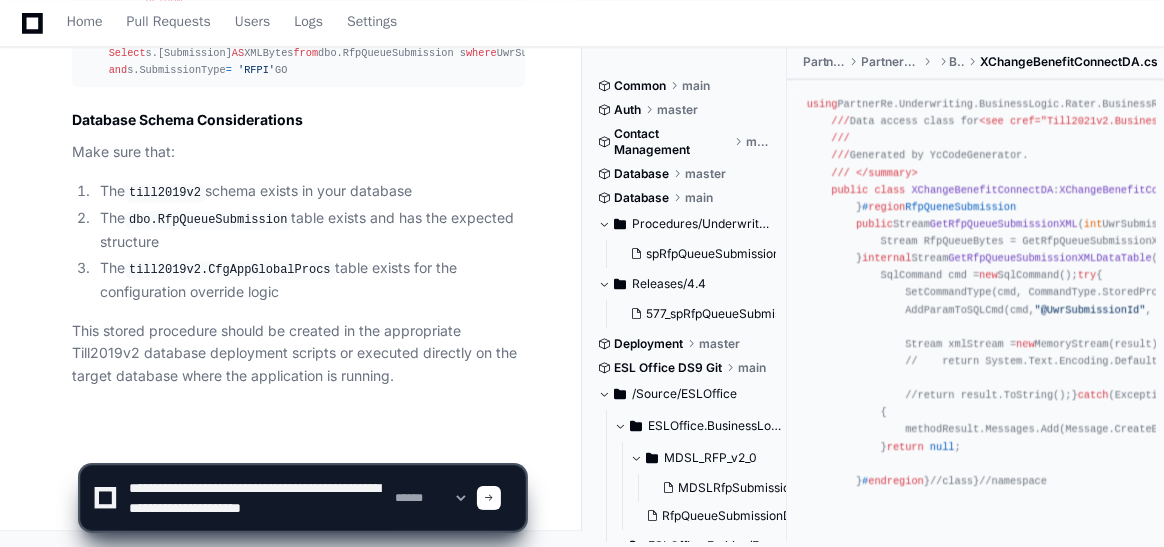 type 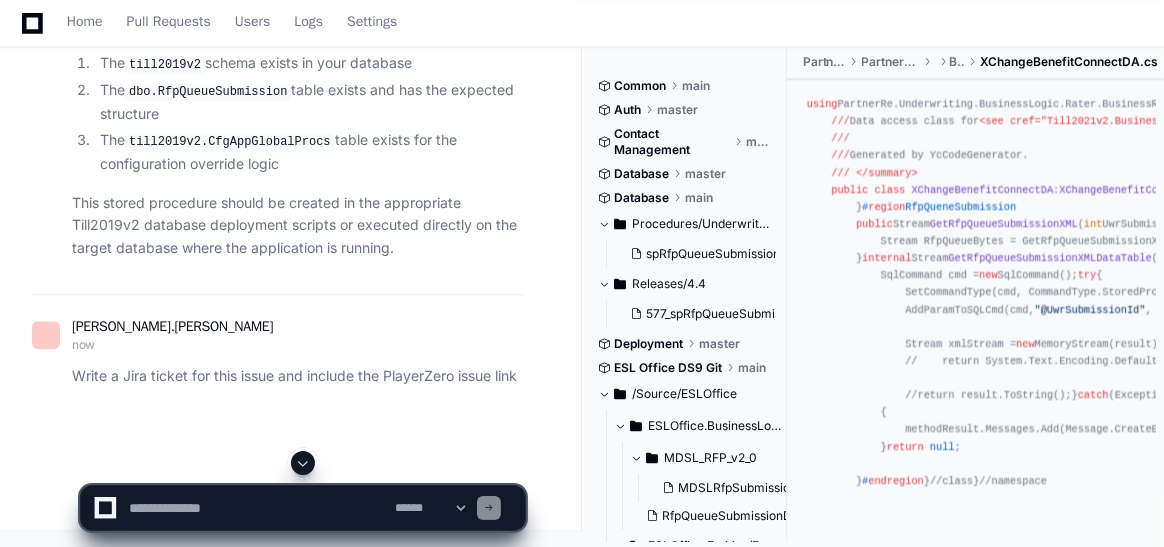 scroll, scrollTop: 0, scrollLeft: 0, axis: both 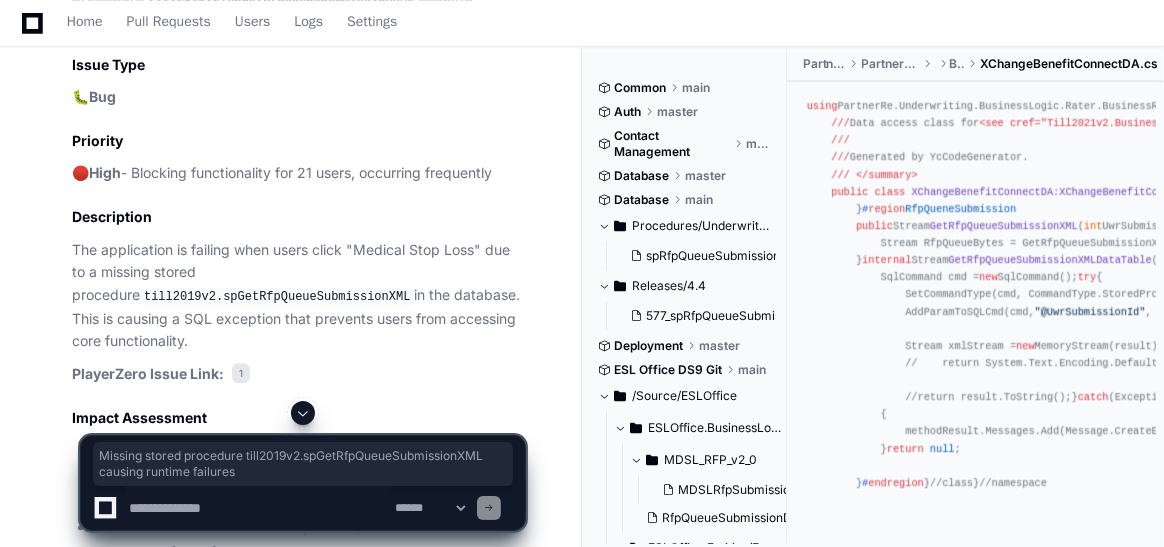 drag, startPoint x: 72, startPoint y: 281, endPoint x: 240, endPoint y: 305, distance: 169.70563 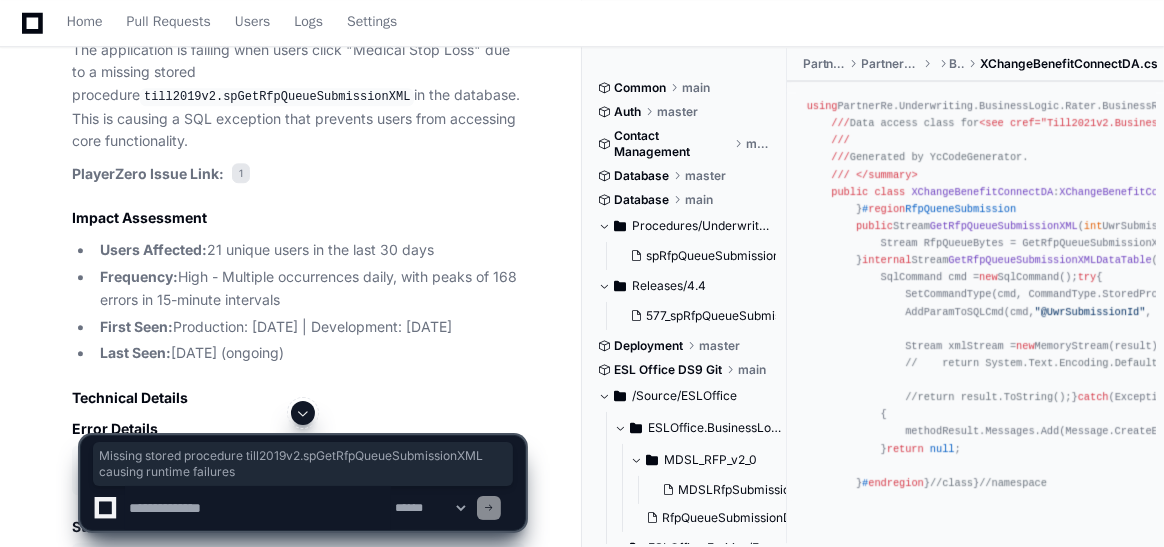 scroll, scrollTop: 4102, scrollLeft: 0, axis: vertical 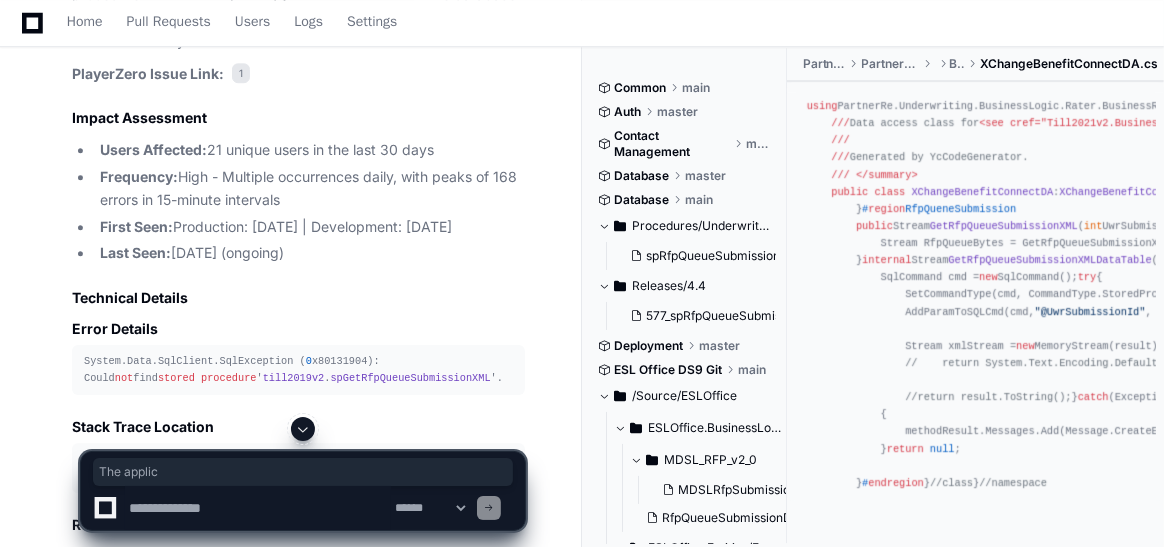 drag, startPoint x: 72, startPoint y: 232, endPoint x: 143, endPoint y: 244, distance: 72.00694 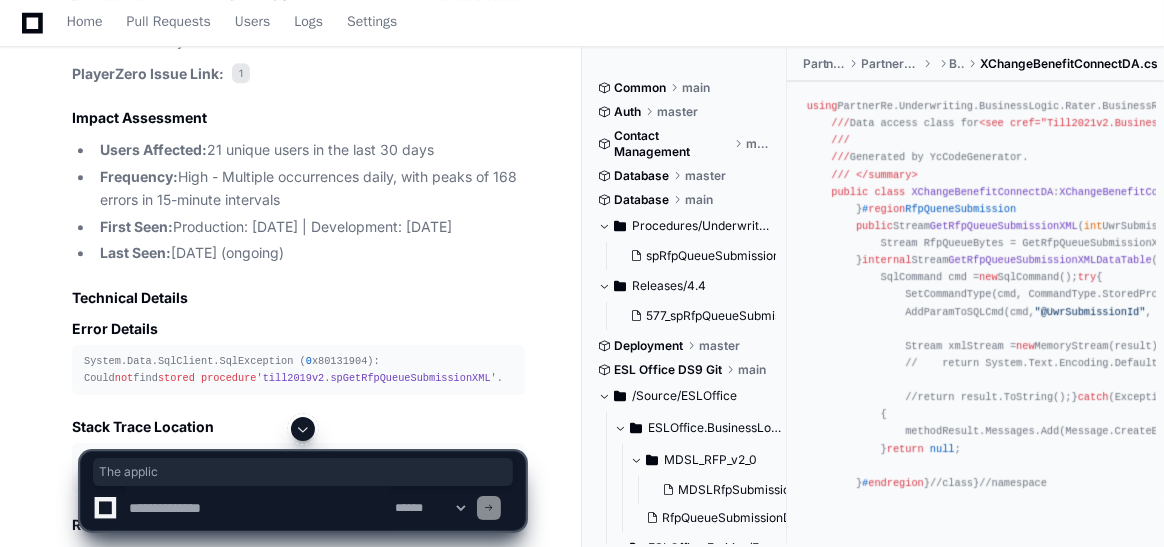 click on "The application is failing when users click "Medical Stop Loss" due to a missing stored procedure  till2019v2.spGetRfpQueueSubmissionXML  in the database. This is causing a SQL exception that prevents users from accessing core functionality." 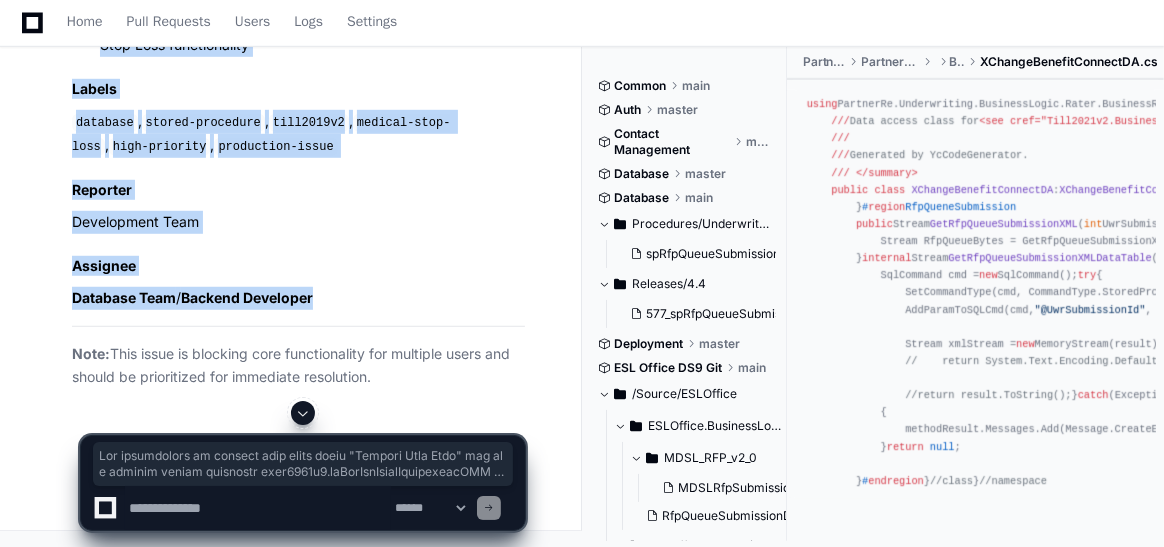 scroll, scrollTop: 6573, scrollLeft: 0, axis: vertical 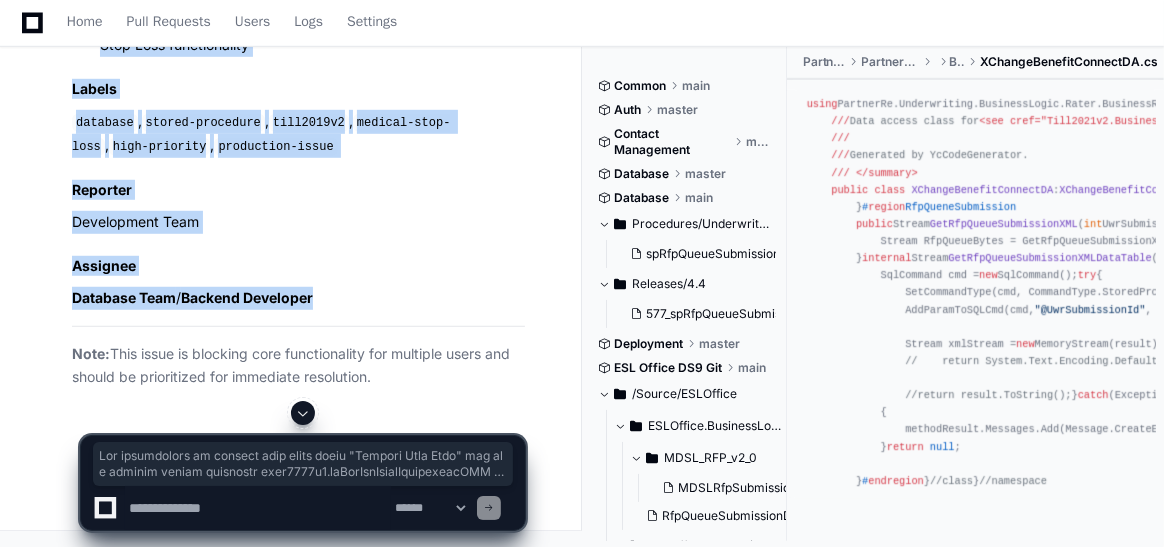 drag, startPoint x: 72, startPoint y: 234, endPoint x: 294, endPoint y: 251, distance: 222.64995 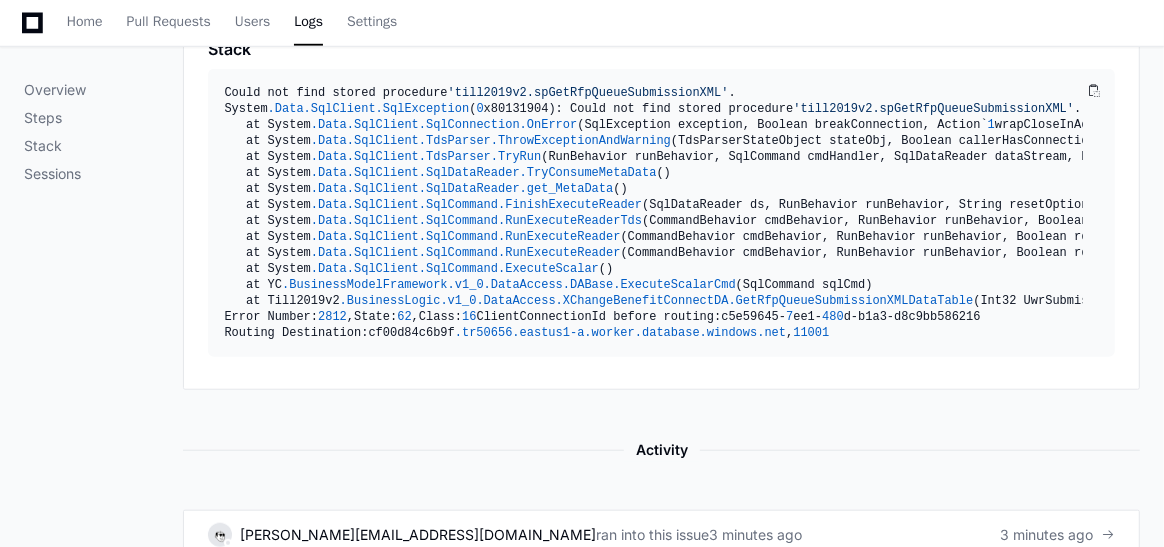scroll, scrollTop: 1271, scrollLeft: 0, axis: vertical 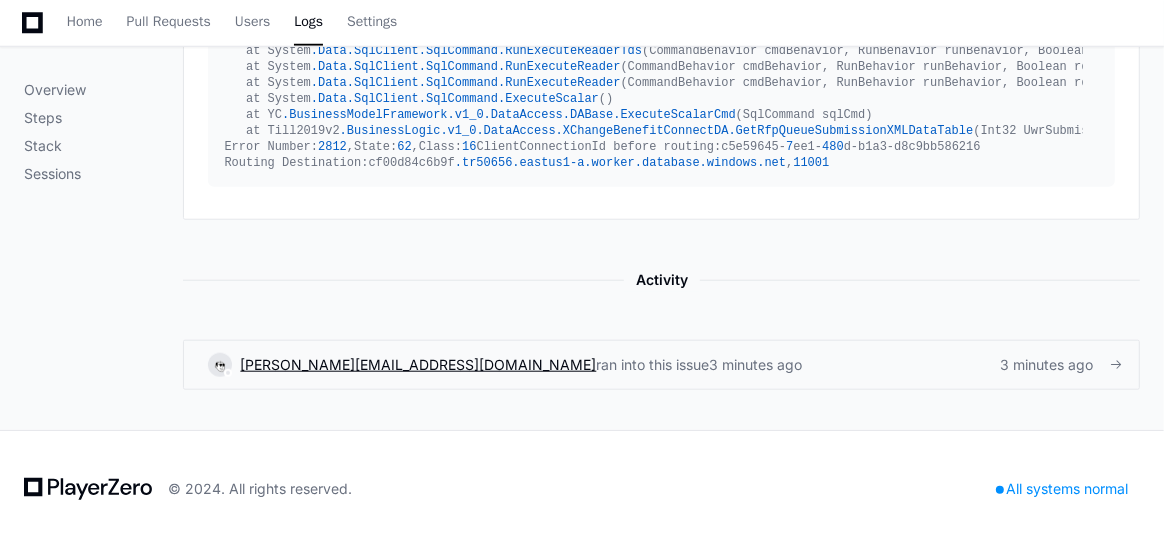 click on "alex@evolutionrisk.com" 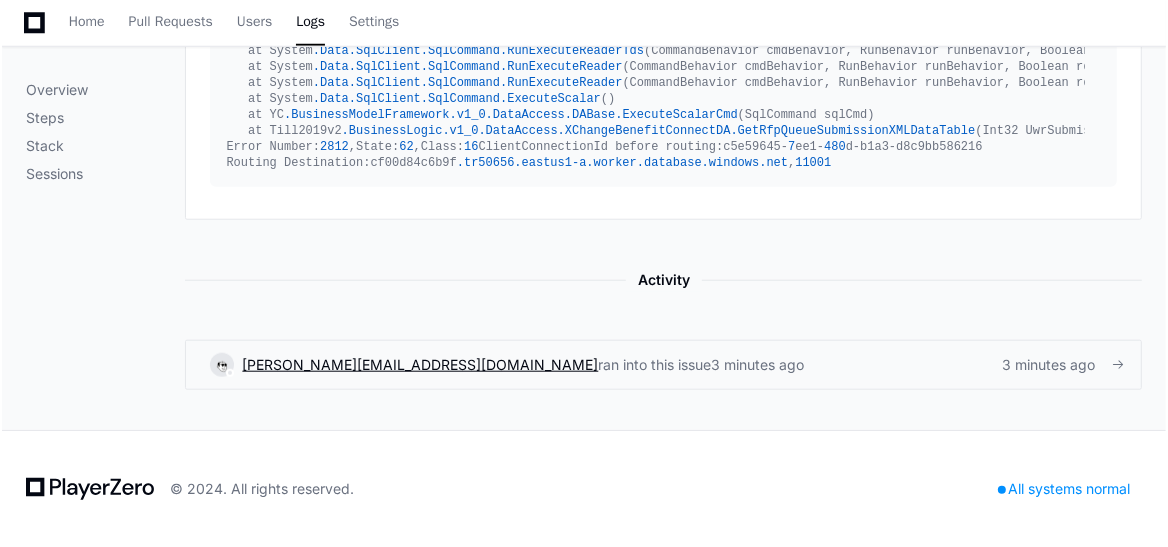 scroll, scrollTop: 0, scrollLeft: 0, axis: both 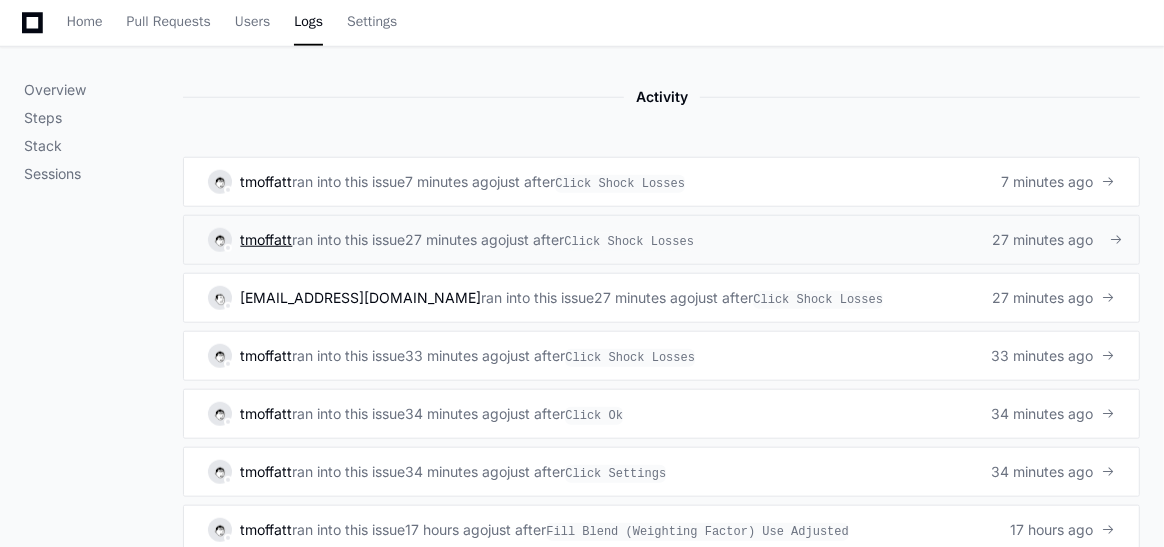 click on "tmoffatt" 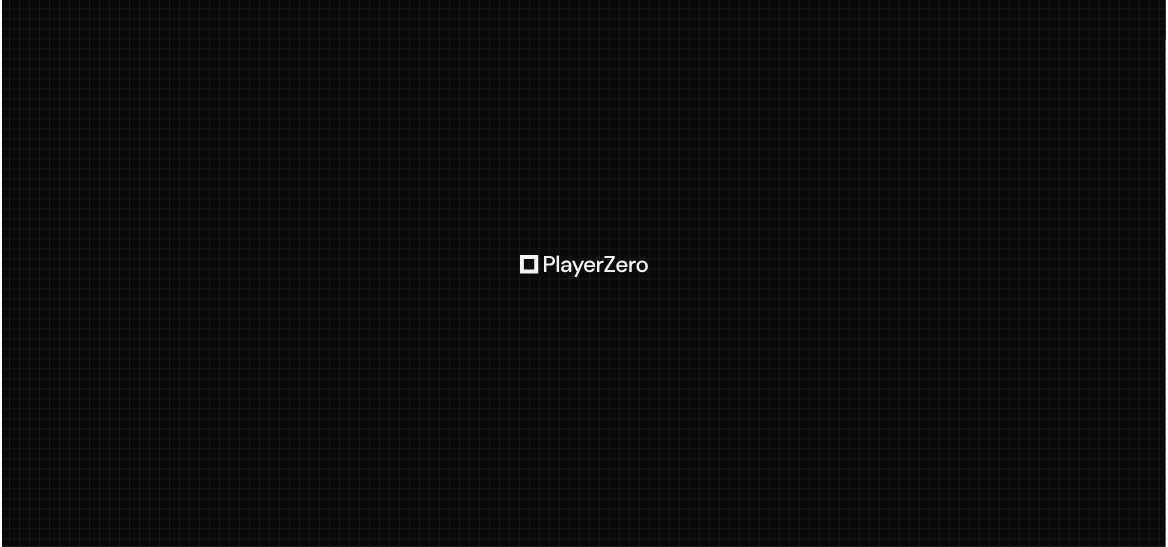 scroll, scrollTop: 0, scrollLeft: 0, axis: both 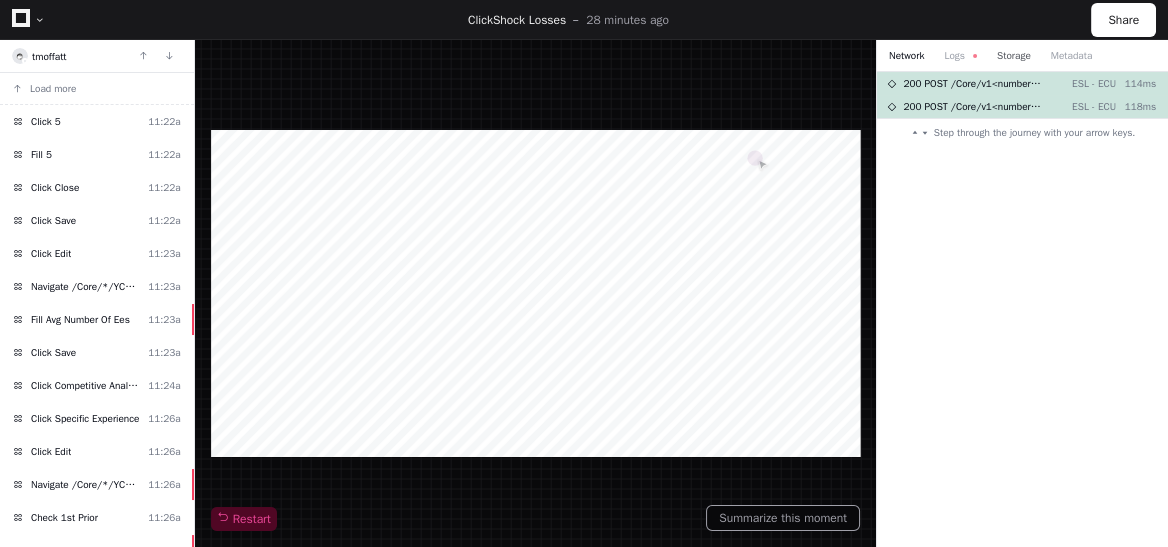 click on "Storage" 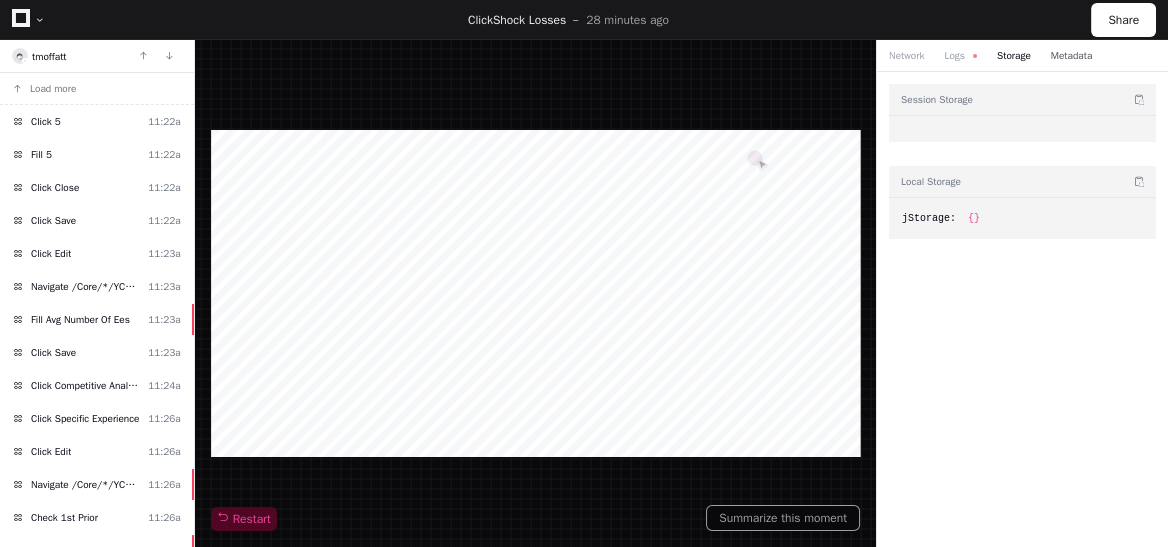 click on "Metadata" 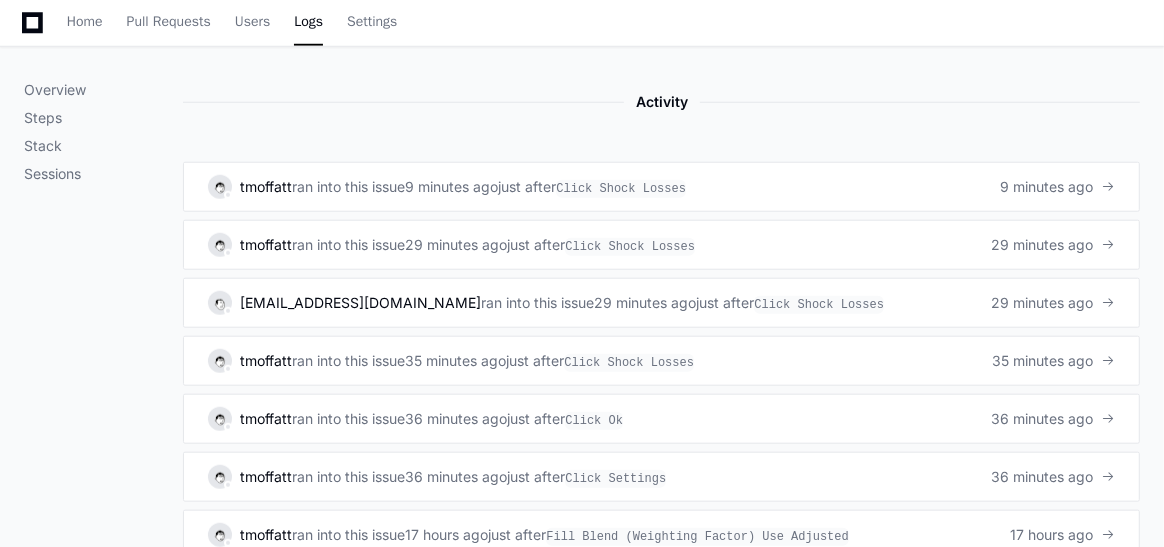 scroll, scrollTop: 1295, scrollLeft: 0, axis: vertical 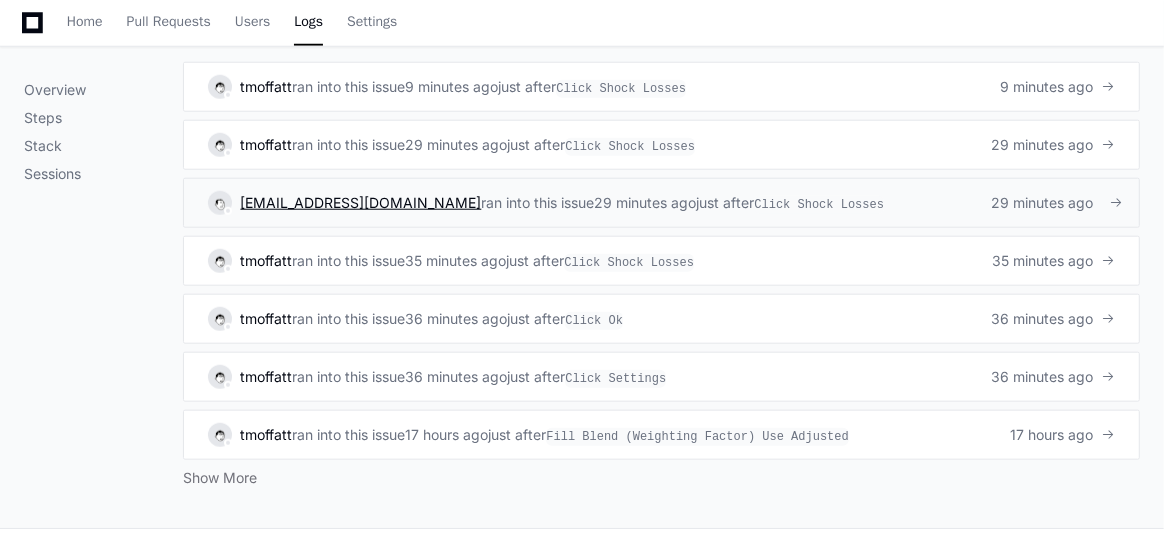 click on "[EMAIL_ADDRESS][DOMAIN_NAME]" 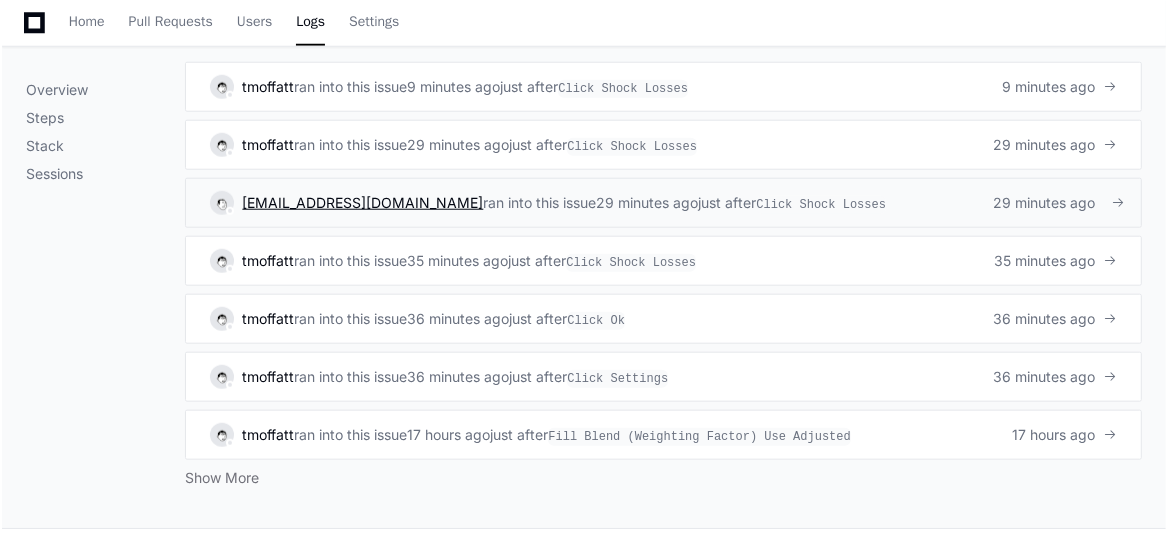 scroll, scrollTop: 0, scrollLeft: 0, axis: both 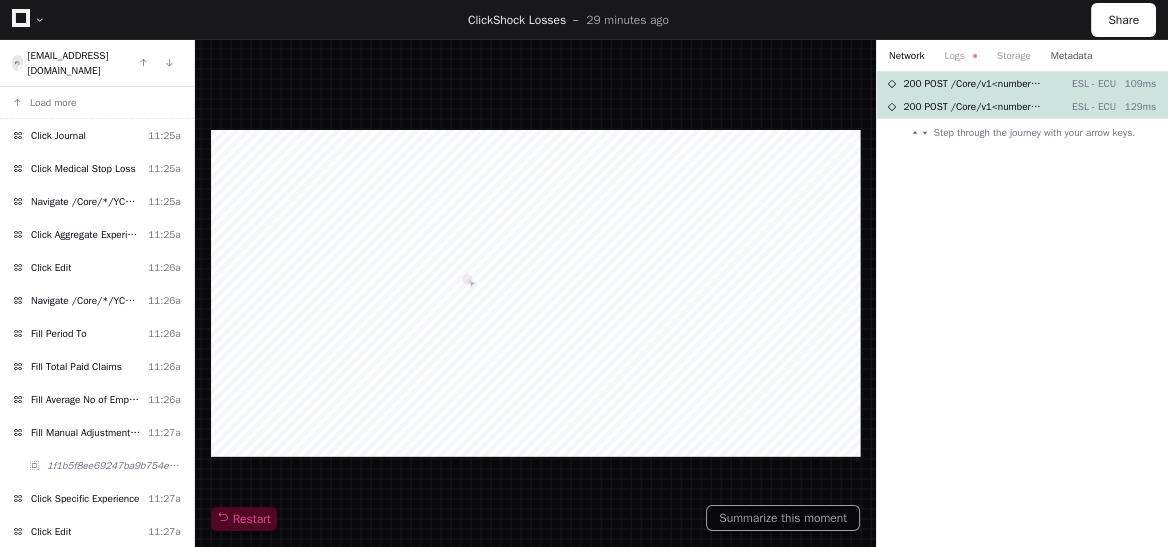 click on "Metadata" 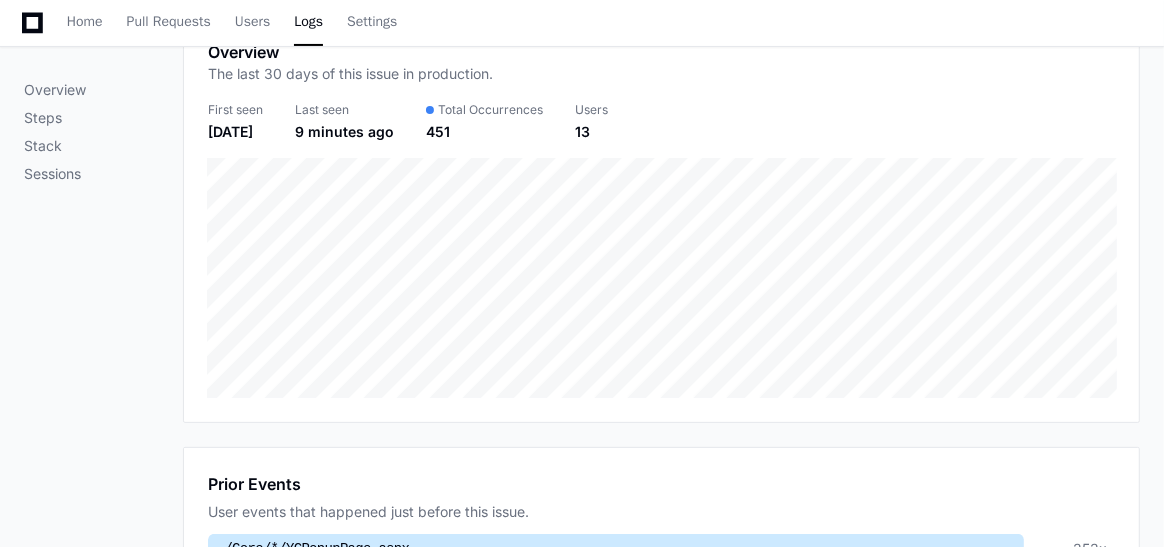 scroll, scrollTop: 0, scrollLeft: 0, axis: both 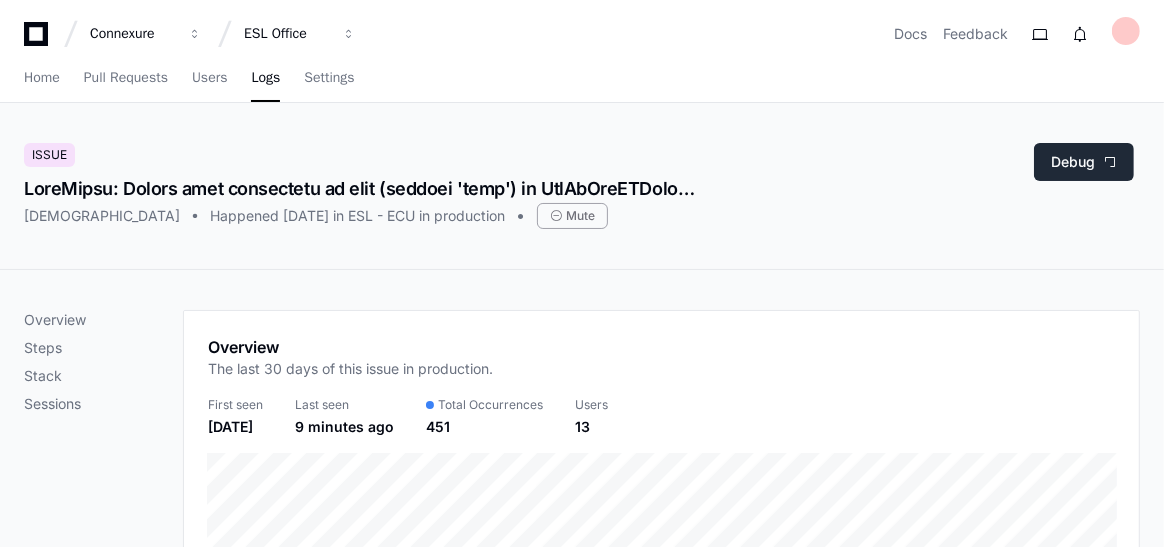 click on "Debug" 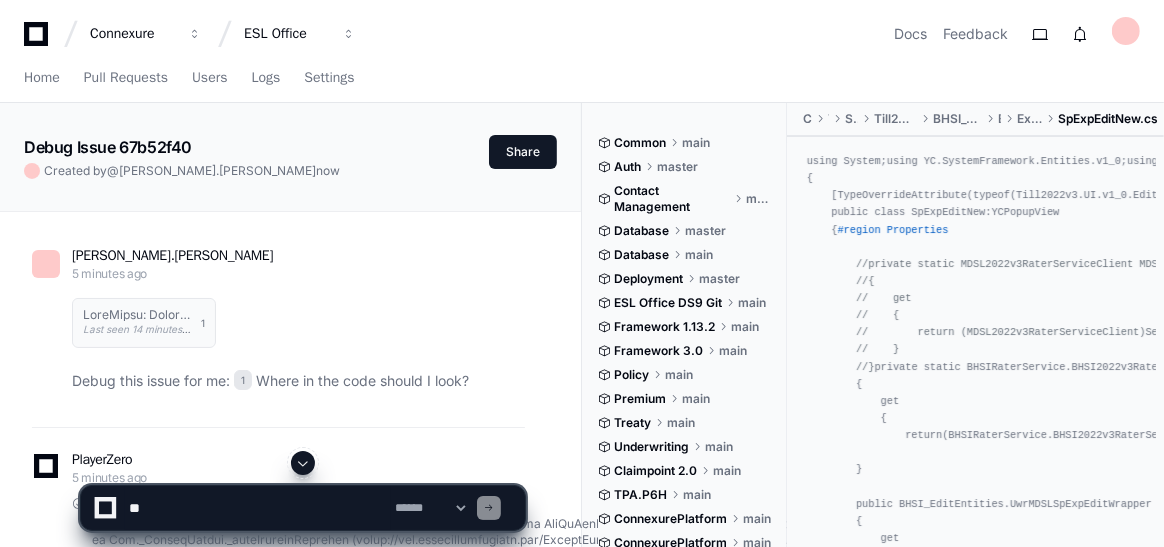 click 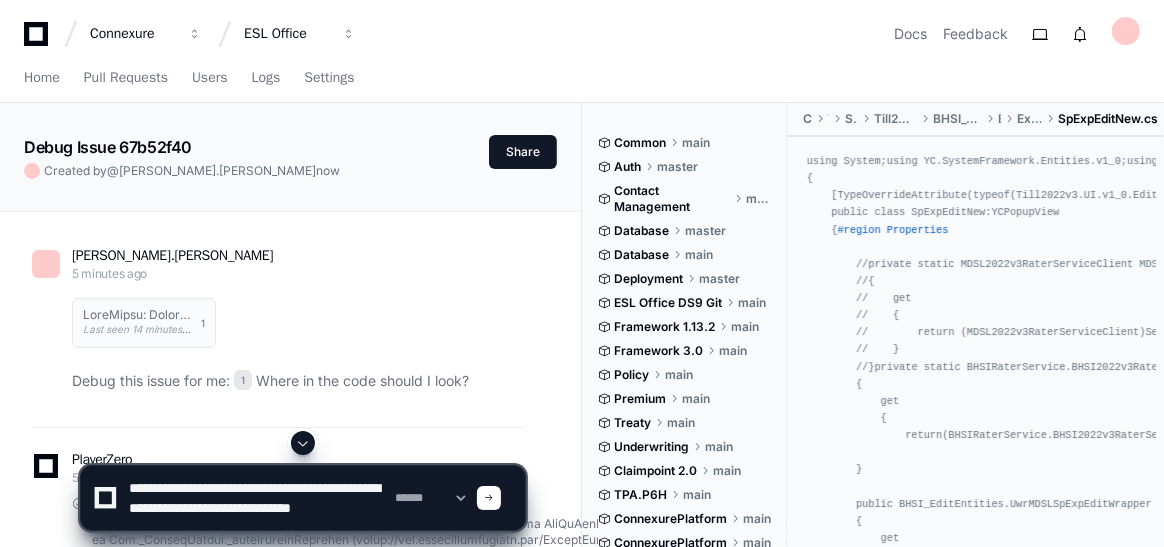 scroll, scrollTop: 6, scrollLeft: 0, axis: vertical 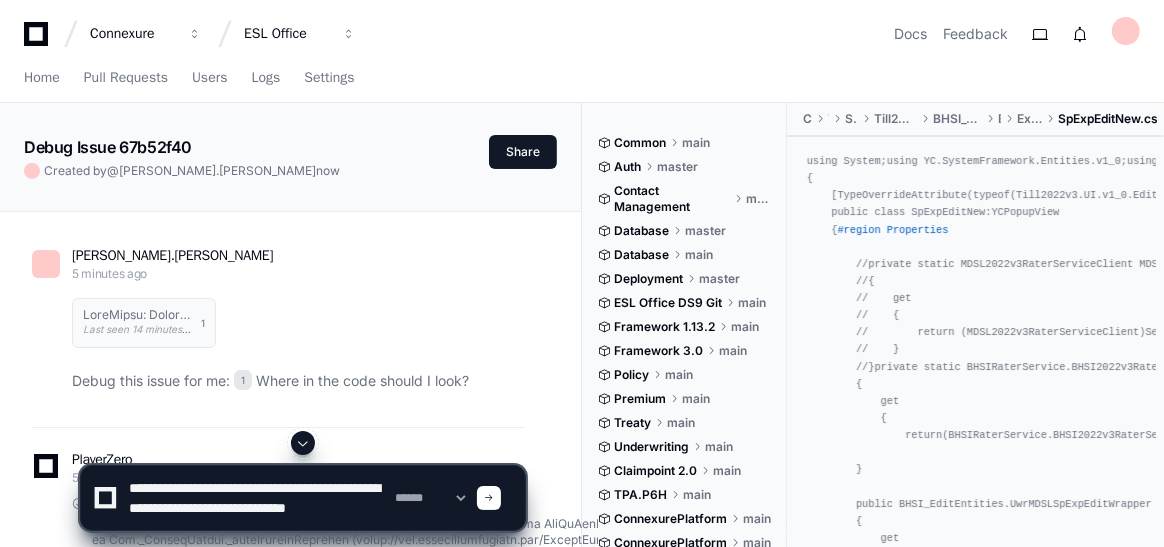 click 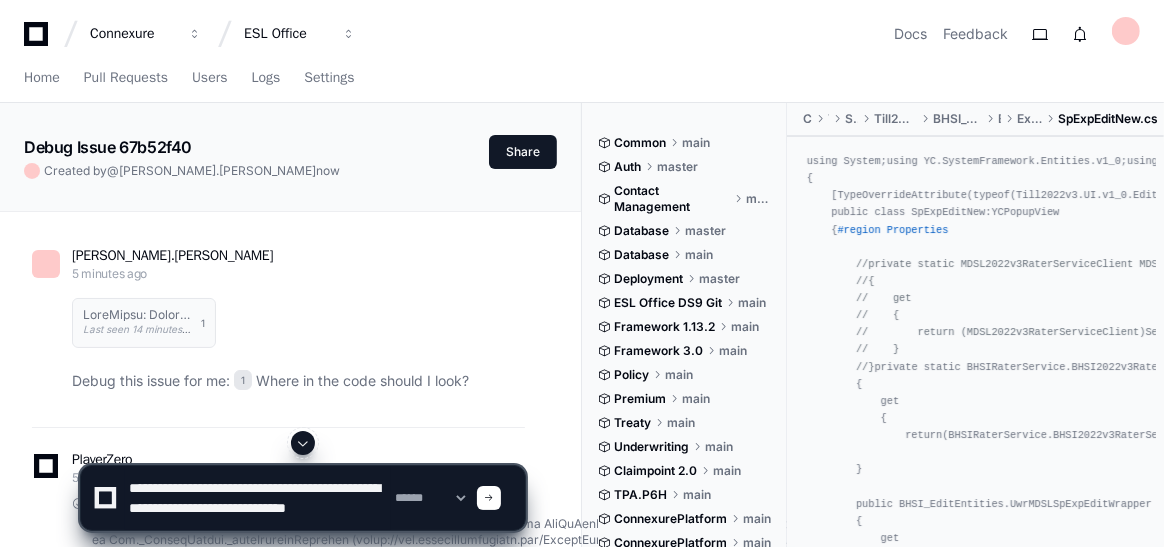 type 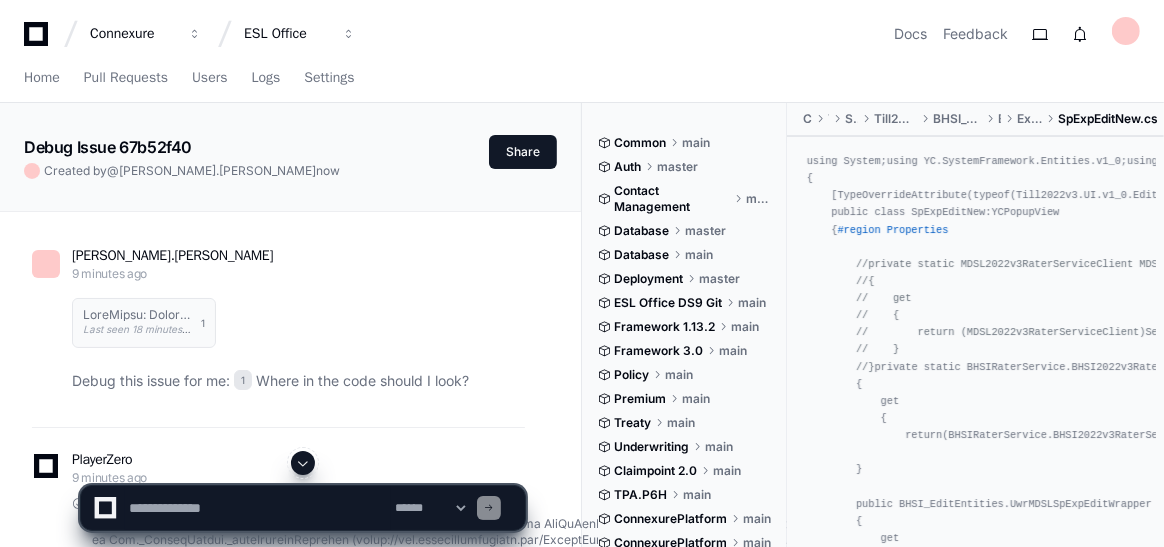 scroll, scrollTop: 0, scrollLeft: 0, axis: both 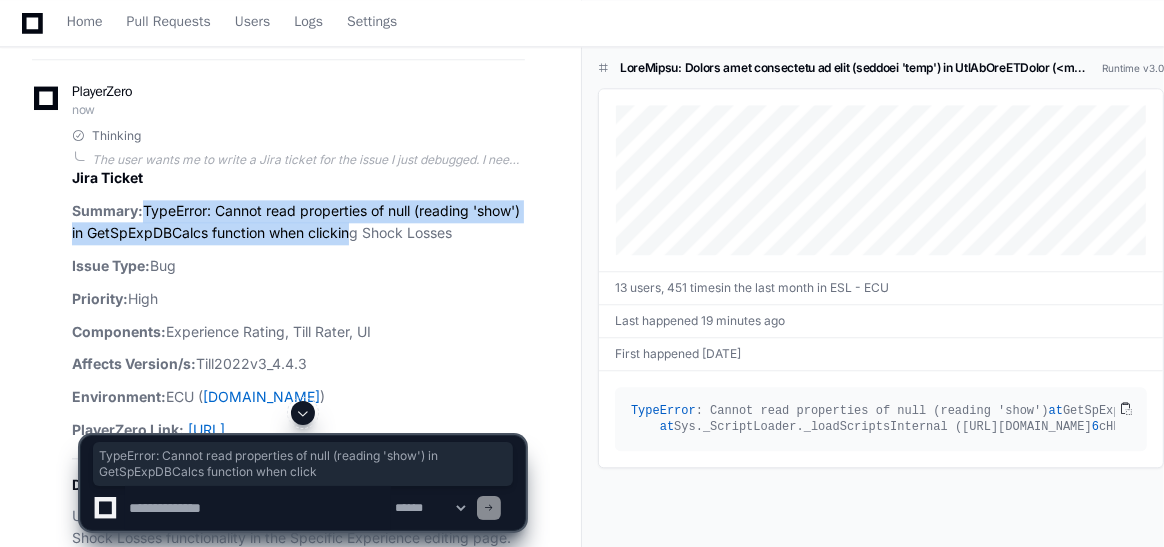 drag, startPoint x: 142, startPoint y: 237, endPoint x: 405, endPoint y: 271, distance: 265.1886 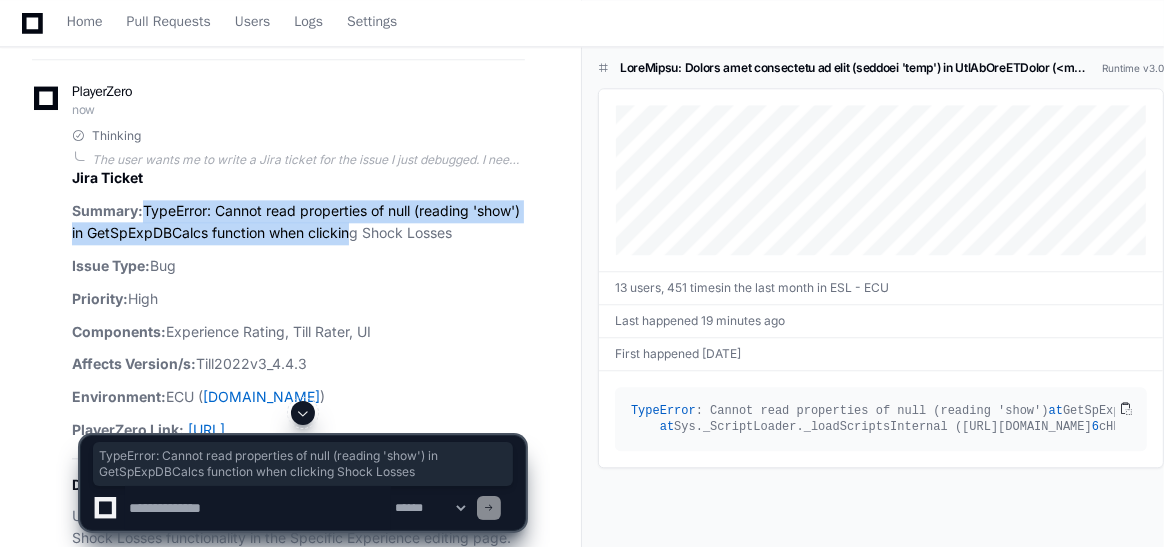 drag, startPoint x: 508, startPoint y: 262, endPoint x: 149, endPoint y: 237, distance: 359.86942 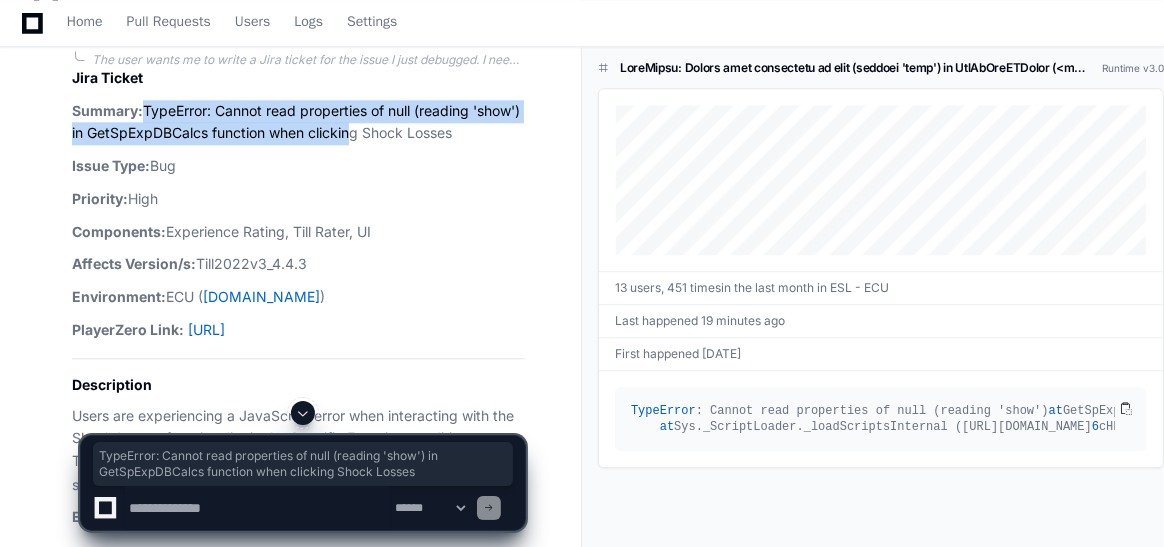 scroll, scrollTop: 3551, scrollLeft: 0, axis: vertical 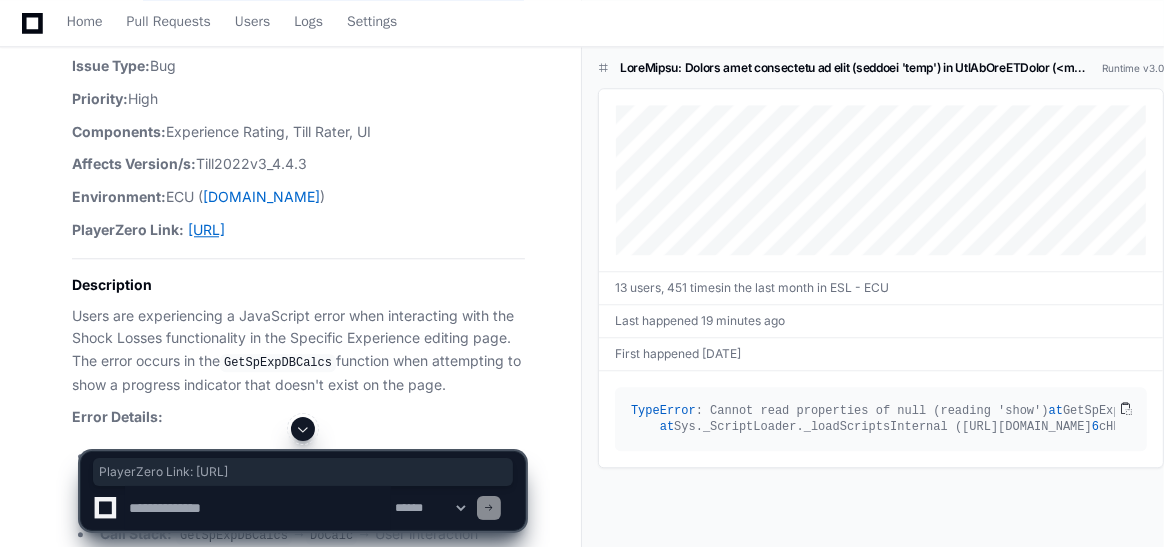 drag, startPoint x: 71, startPoint y: 258, endPoint x: 289, endPoint y: 285, distance: 219.66565 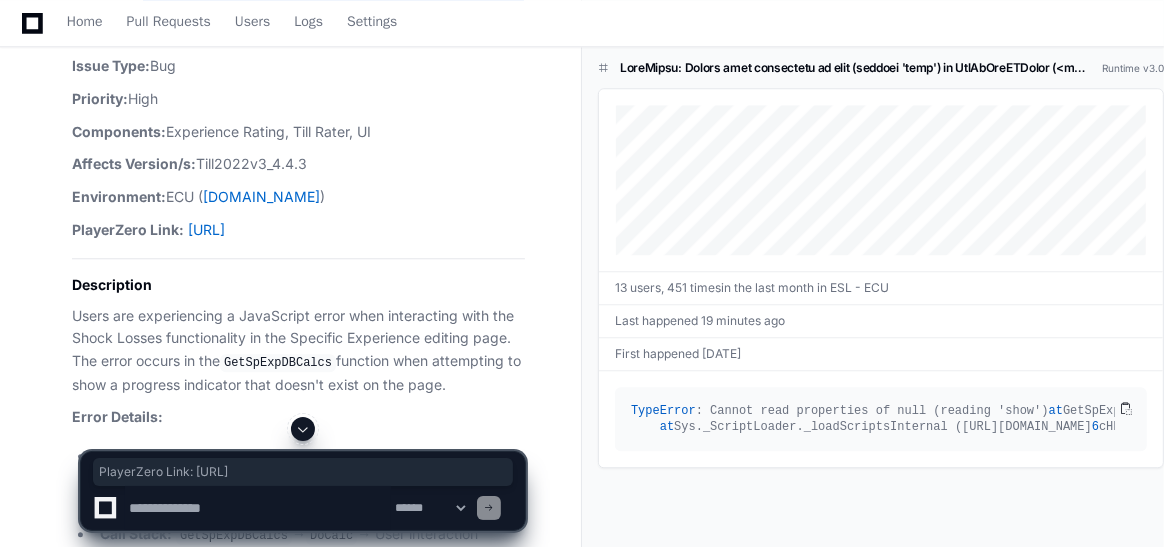 click on "PlayerZero Link:" 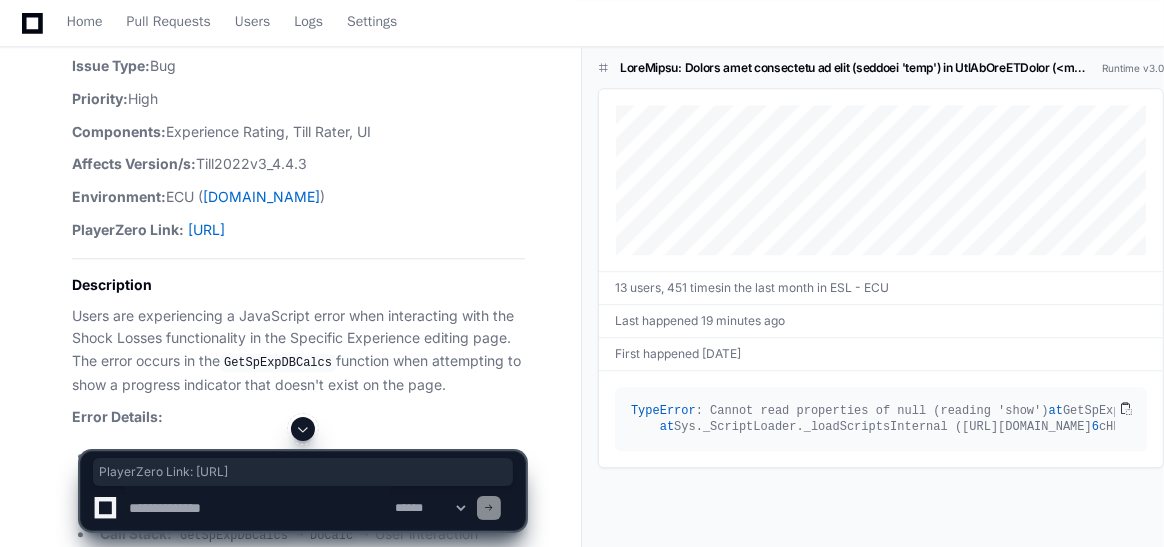 drag, startPoint x: 73, startPoint y: 253, endPoint x: 493, endPoint y: 273, distance: 420.47592 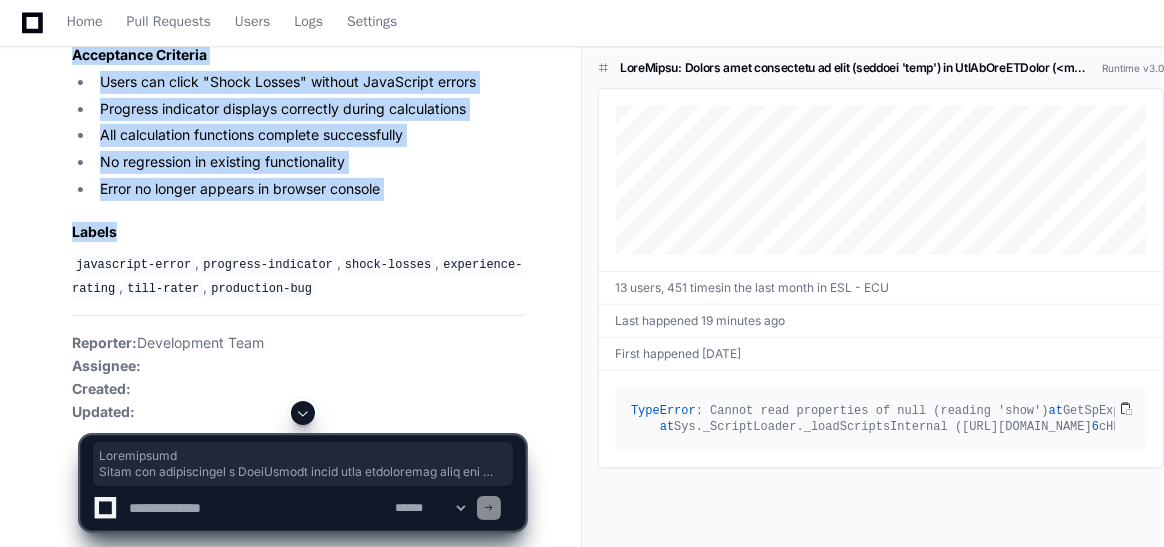 scroll, scrollTop: 5751, scrollLeft: 0, axis: vertical 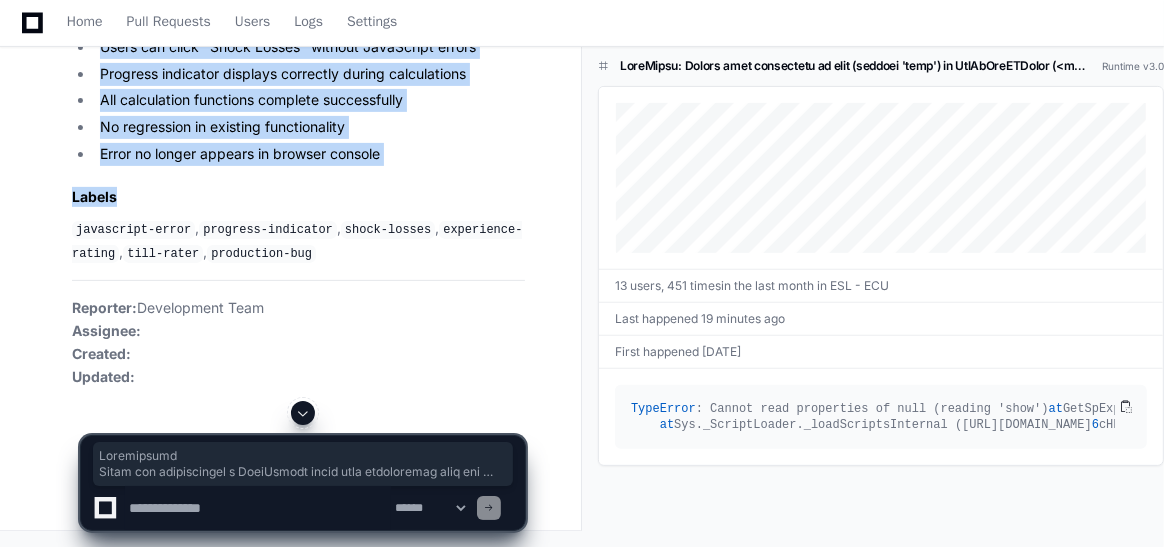 drag, startPoint x: 71, startPoint y: 333, endPoint x: 432, endPoint y: 208, distance: 382.0288 